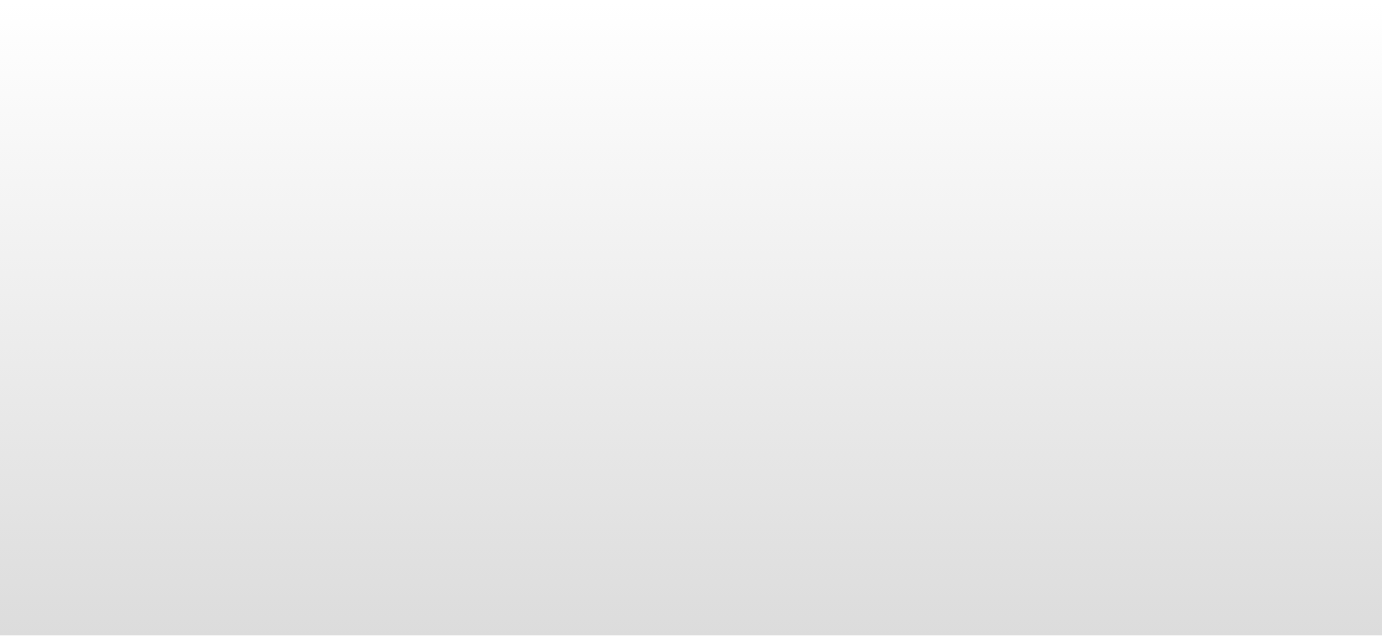 scroll, scrollTop: 0, scrollLeft: 0, axis: both 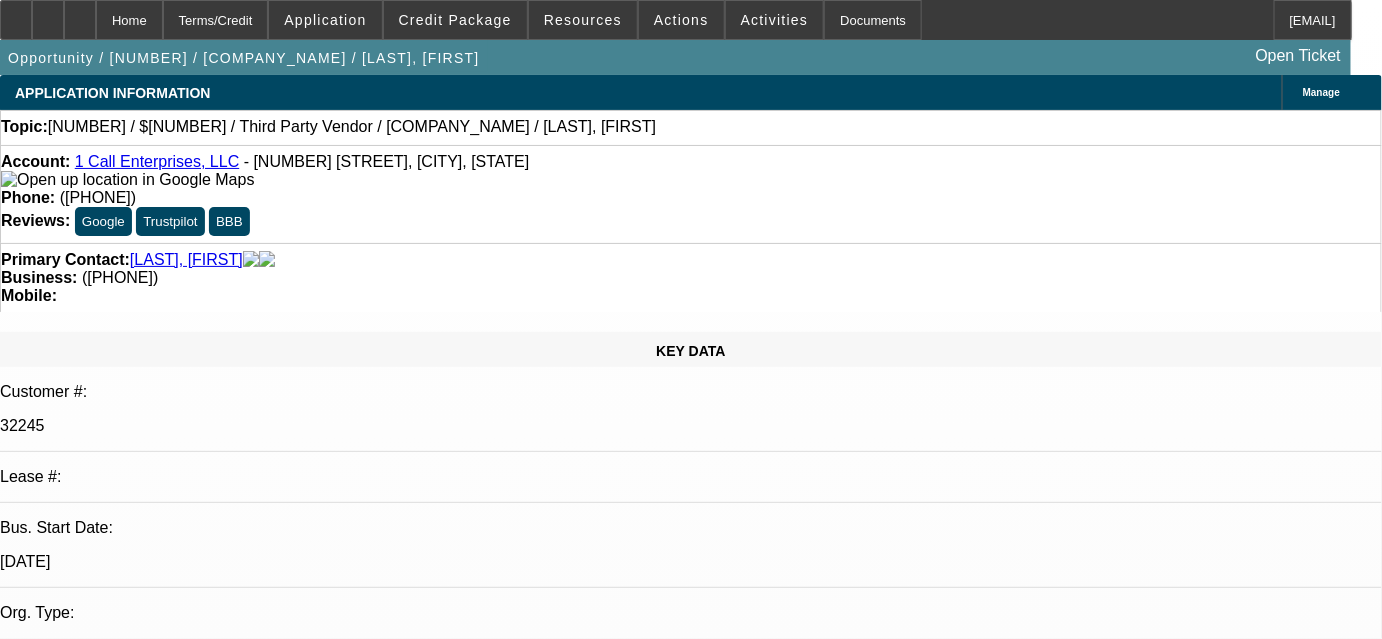 click on "06/26/2025 9:00 AM" at bounding box center (51, 2978) 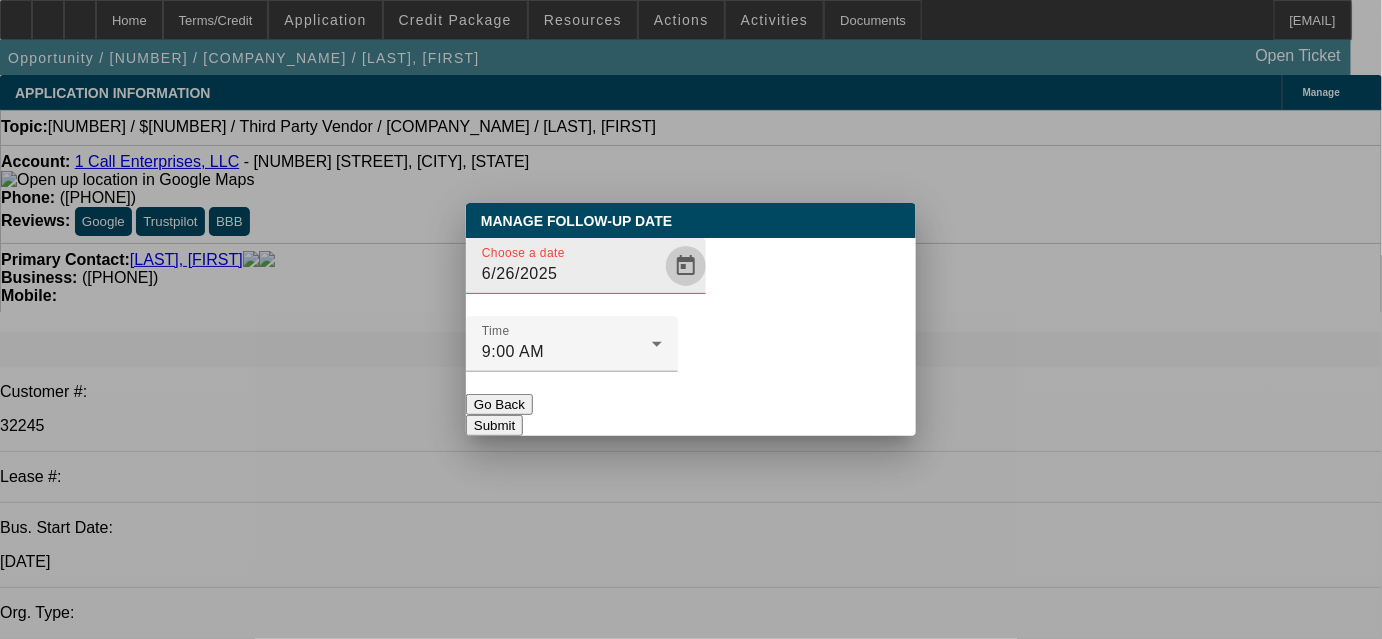 click at bounding box center [686, 266] 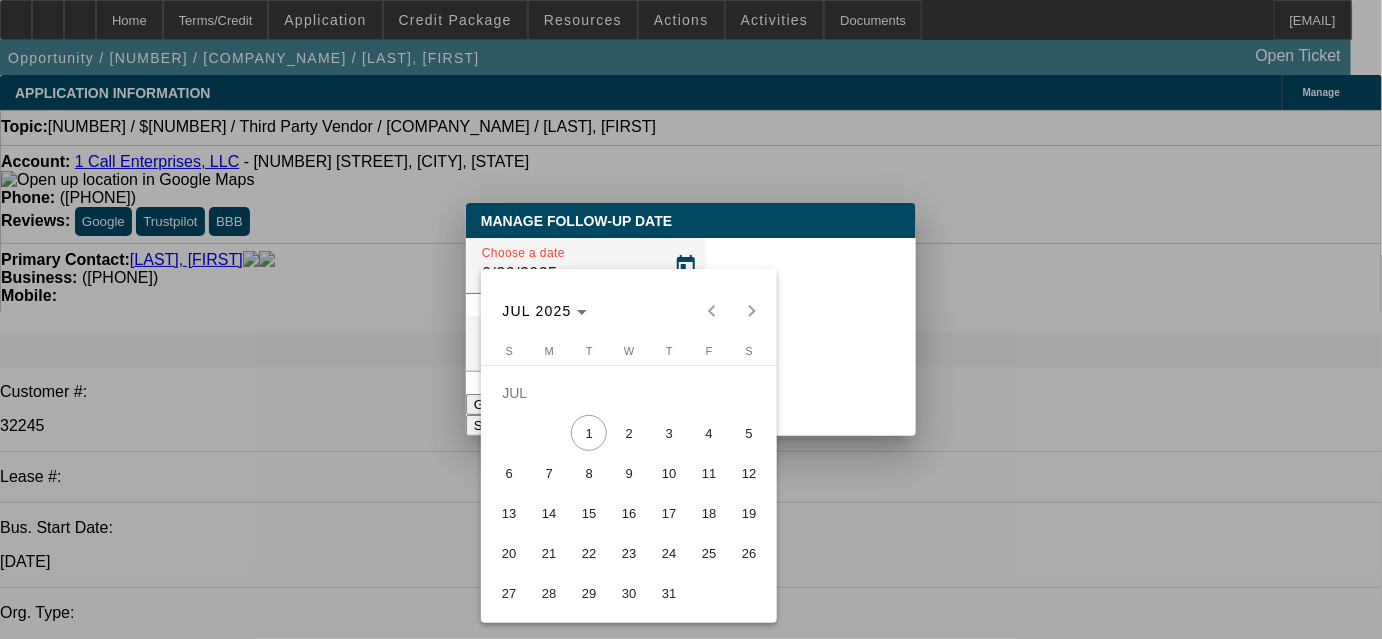 click on "8" at bounding box center (589, 473) 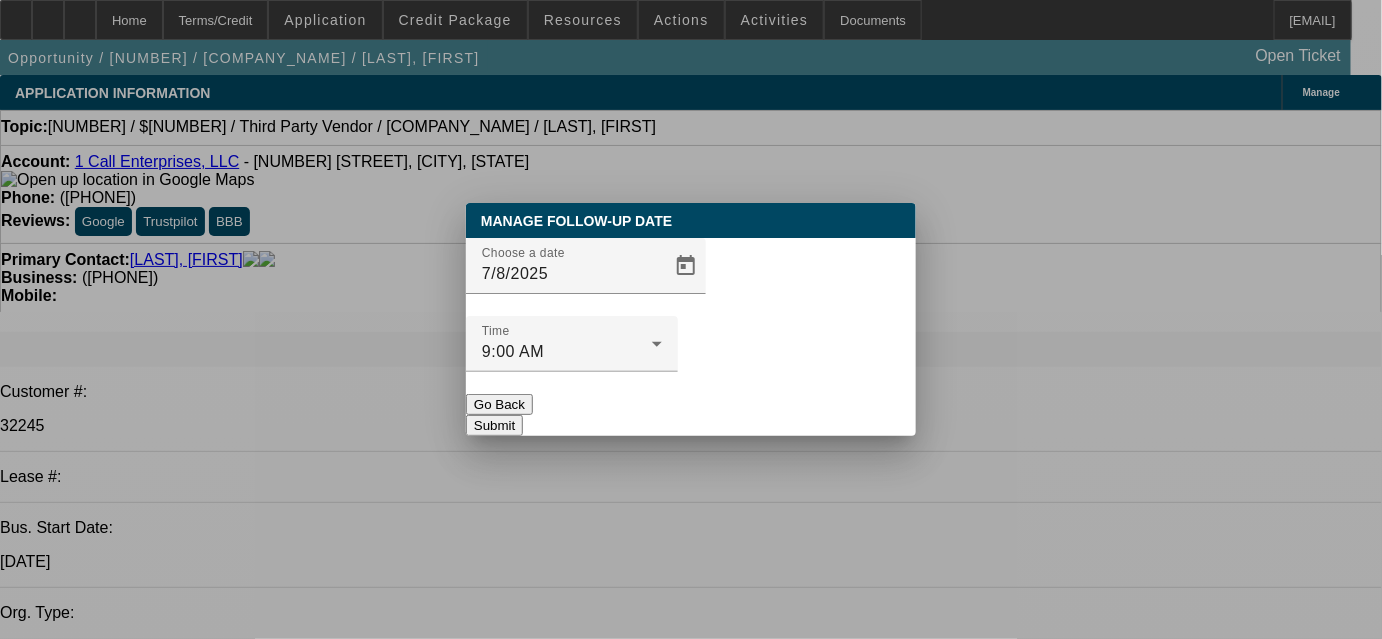 click on "Submit" at bounding box center (494, 425) 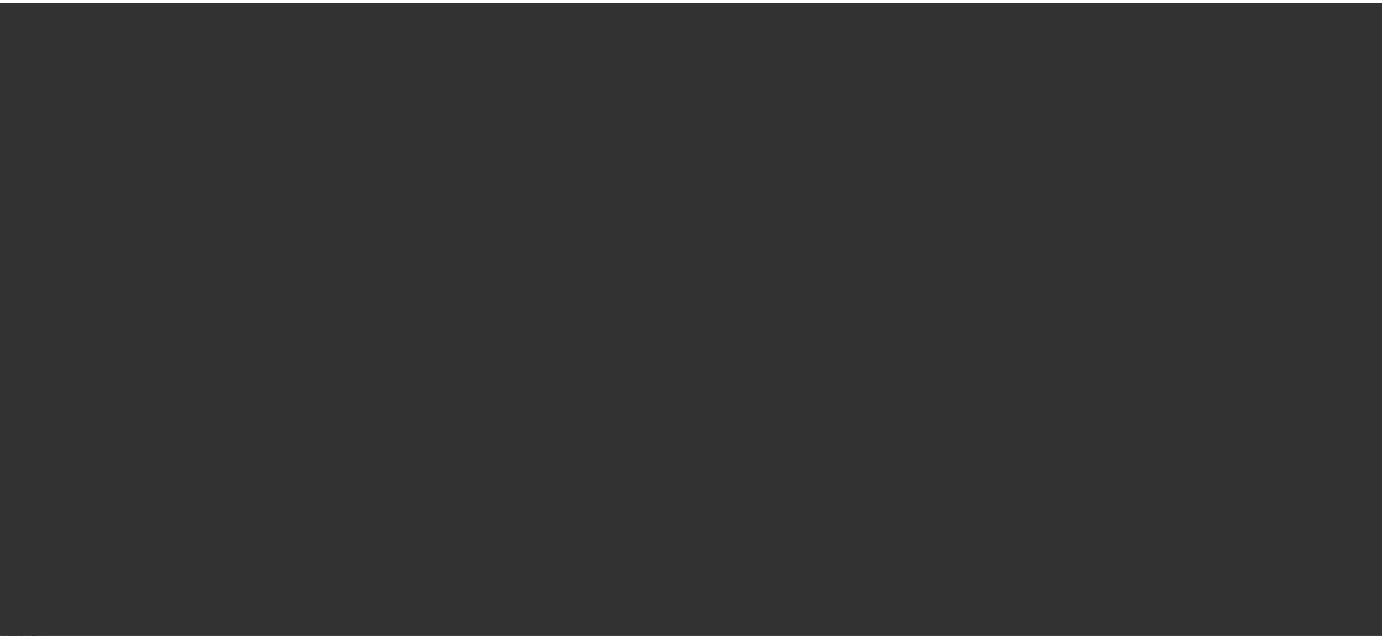 scroll, scrollTop: 0, scrollLeft: 0, axis: both 